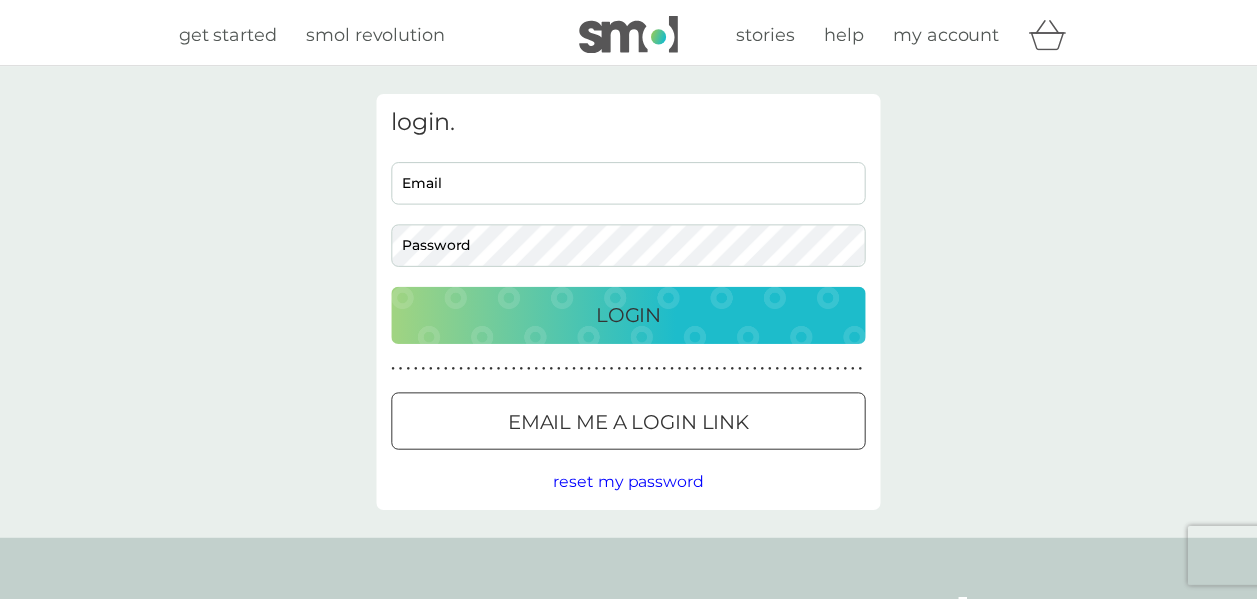 scroll, scrollTop: 0, scrollLeft: 0, axis: both 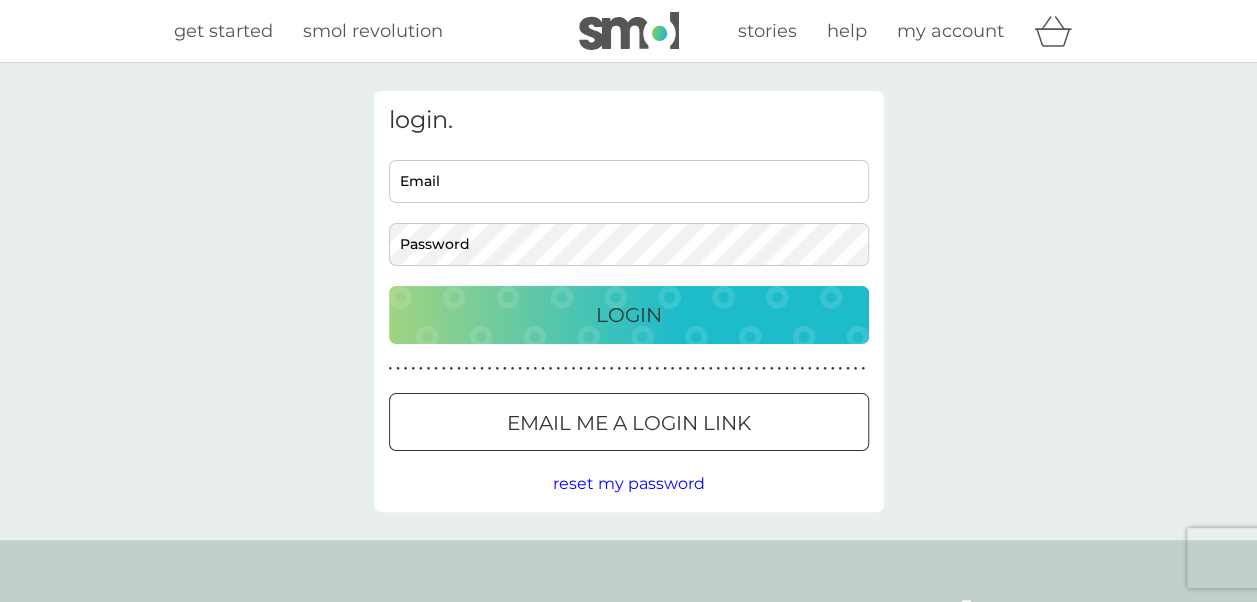 click on "Email" at bounding box center (629, 181) 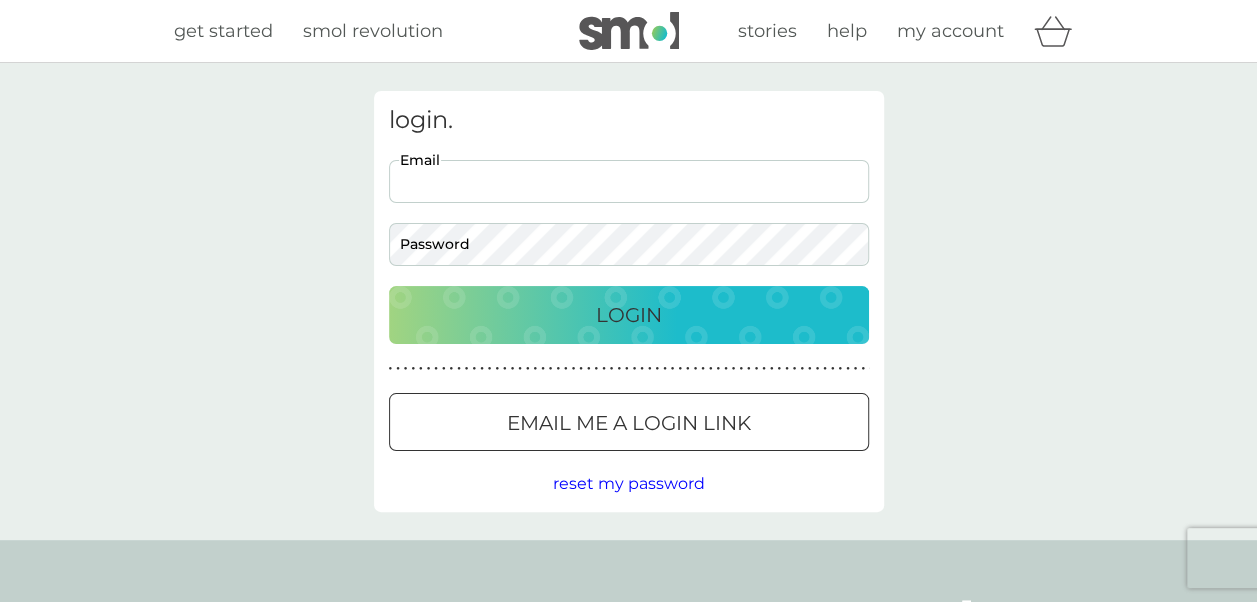 scroll, scrollTop: 0, scrollLeft: 0, axis: both 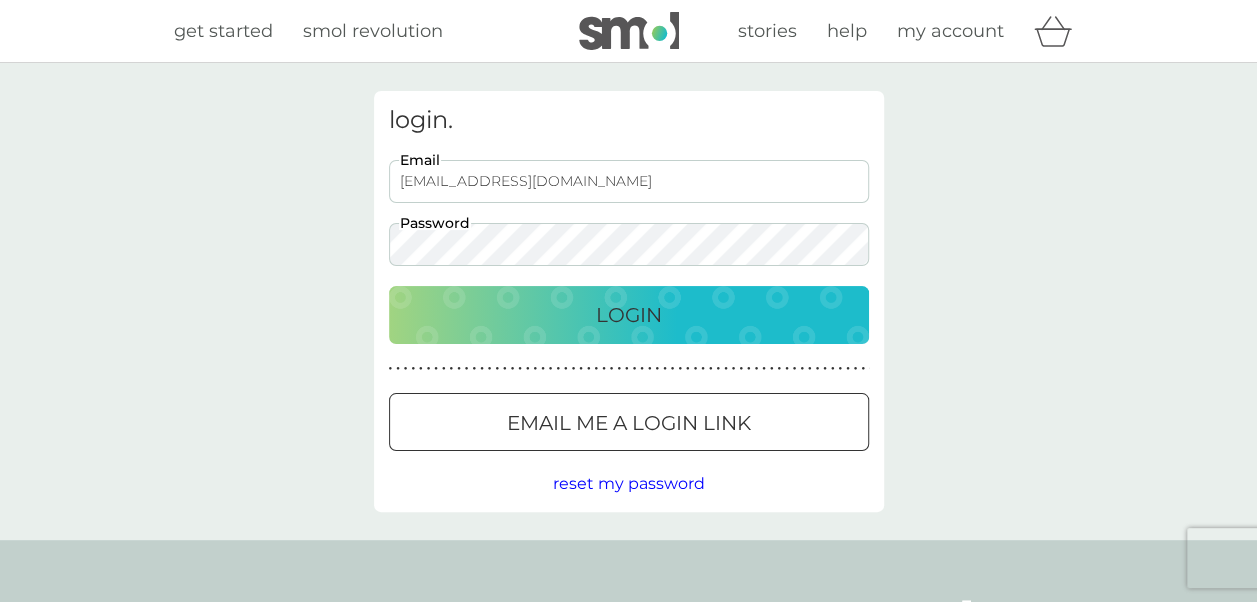 click on "Email me a login link" at bounding box center [629, 423] 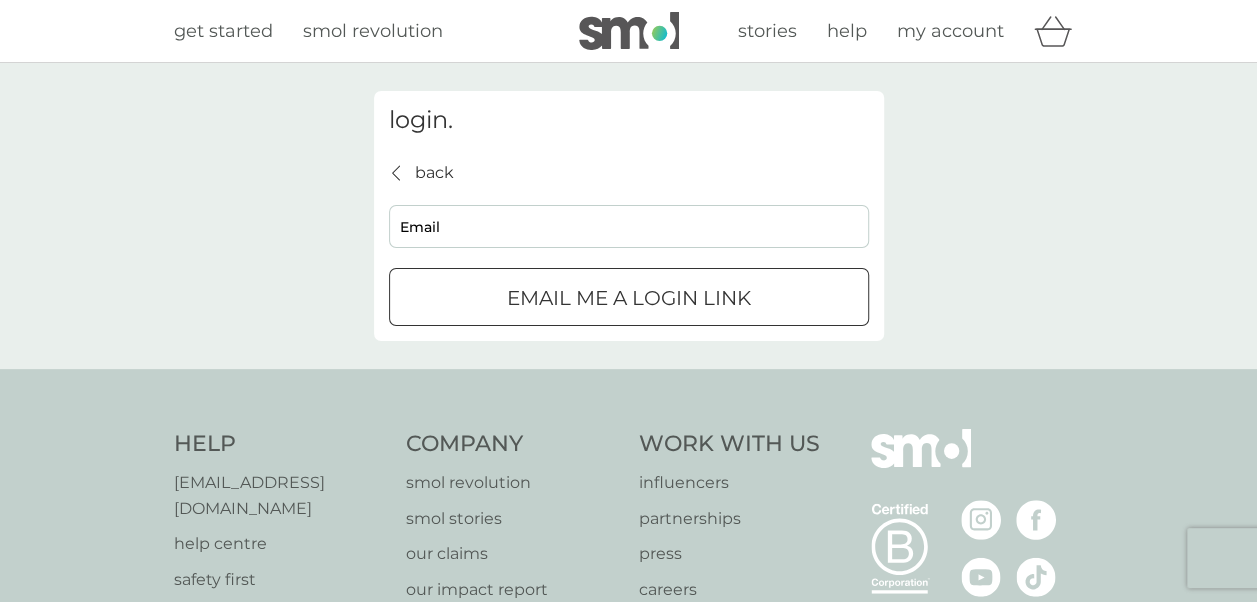 drag, startPoint x: 580, startPoint y: 224, endPoint x: 580, endPoint y: 235, distance: 11 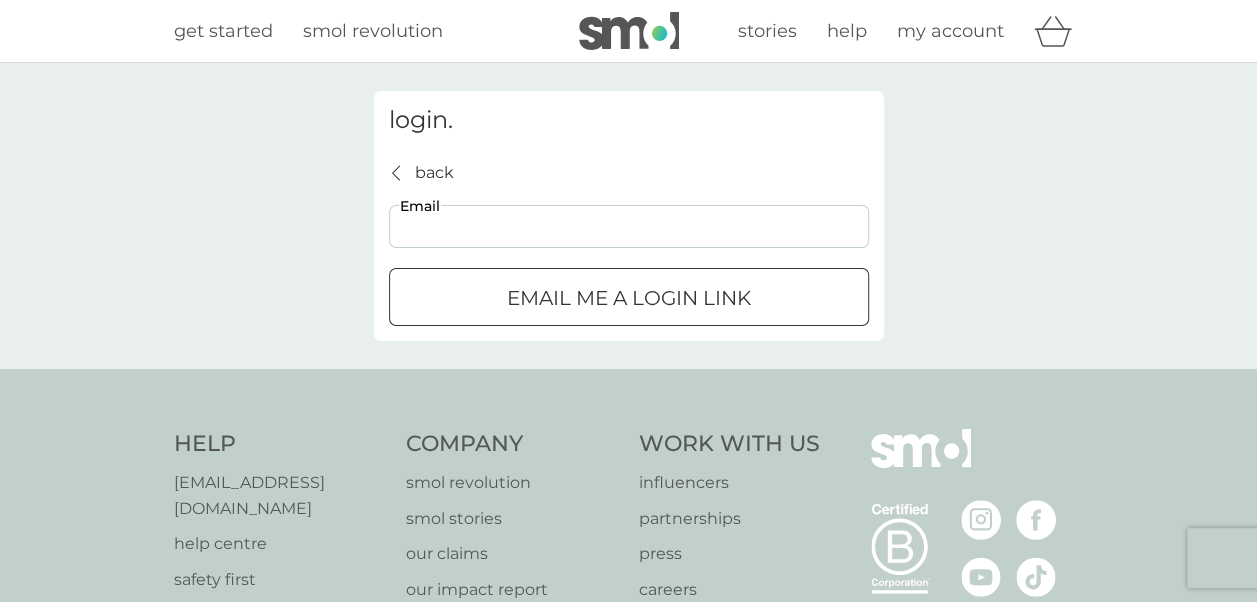 type on "[EMAIL_ADDRESS][DOMAIN_NAME]" 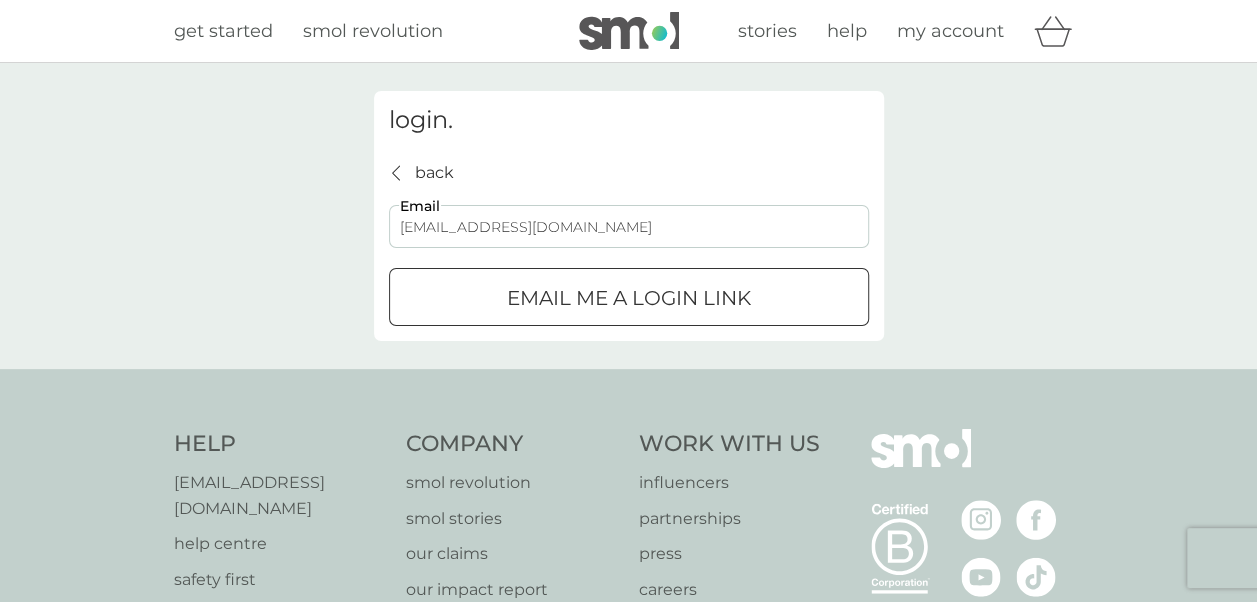 click on "Email me a login link" at bounding box center (629, 298) 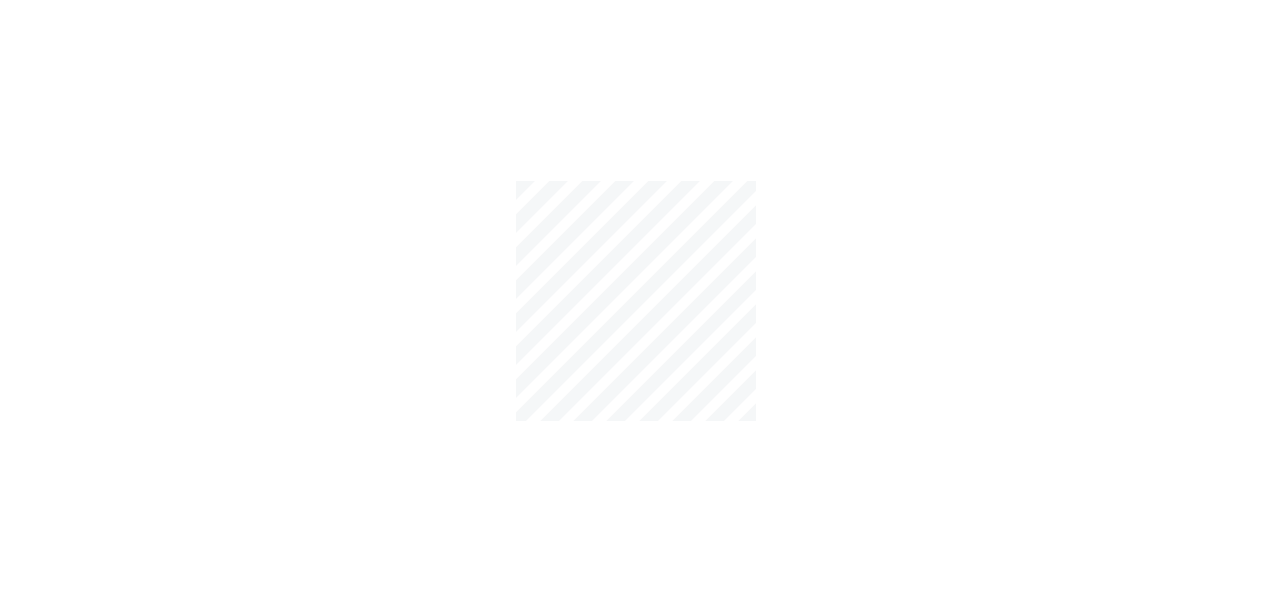 scroll, scrollTop: 0, scrollLeft: 0, axis: both 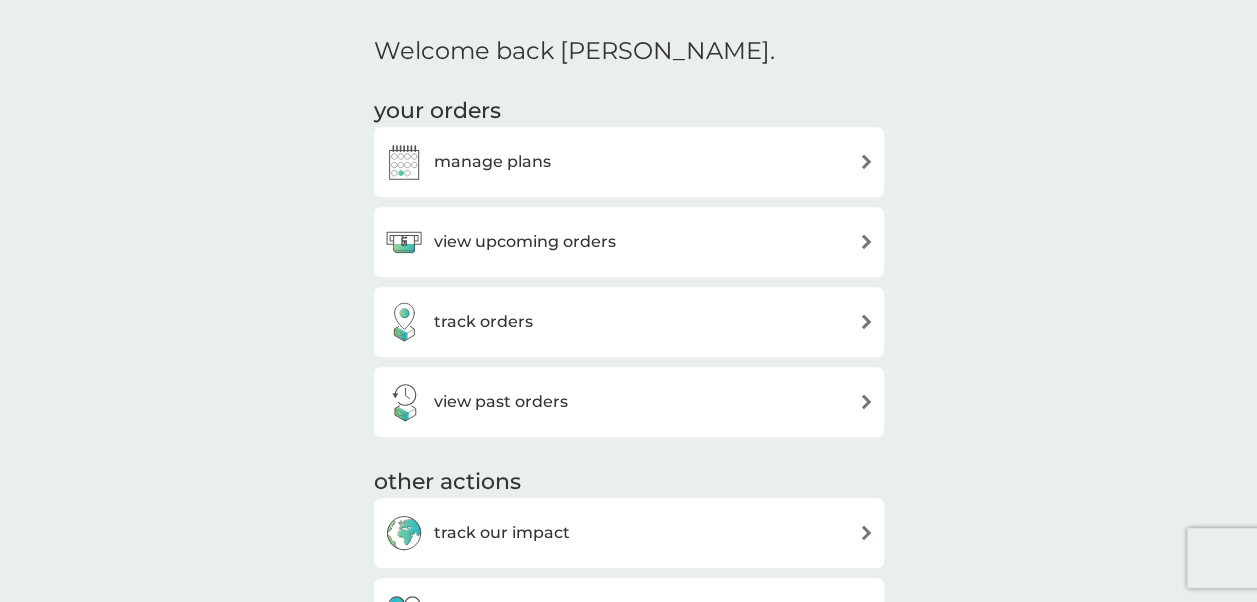 click on "manage plans" at bounding box center (629, 162) 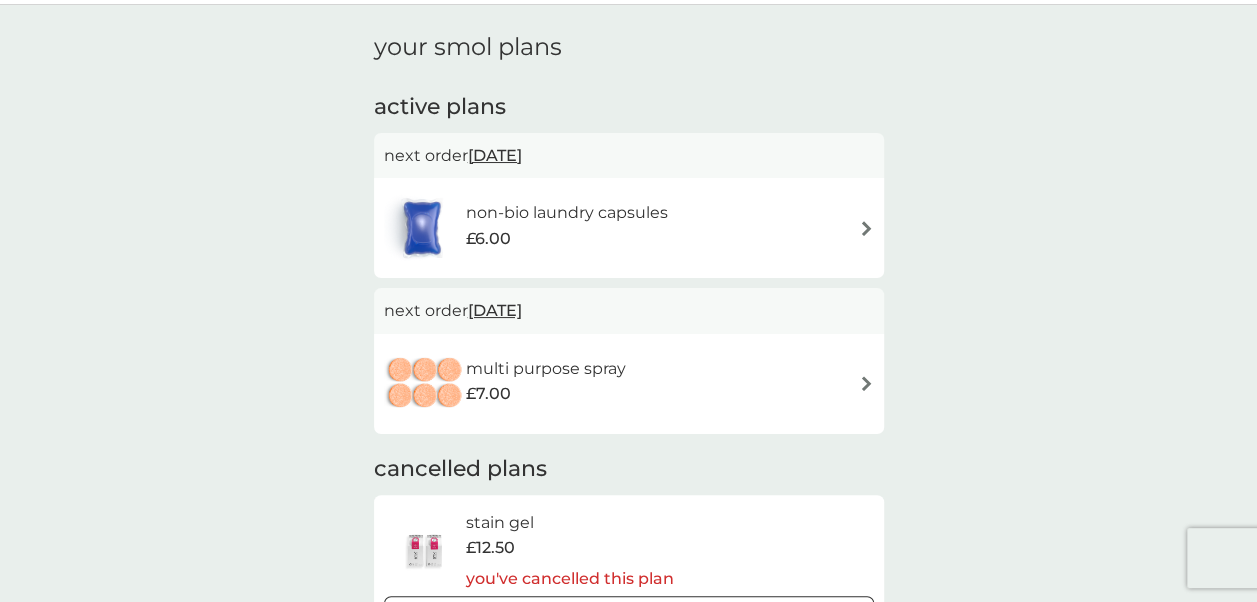 scroll, scrollTop: 100, scrollLeft: 0, axis: vertical 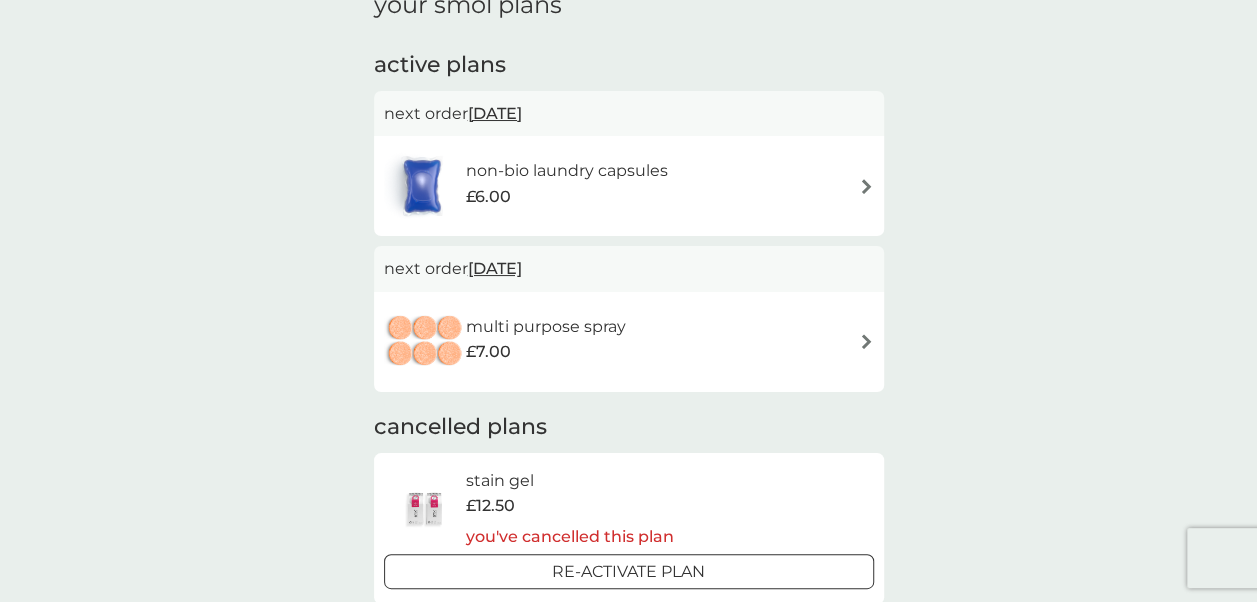click at bounding box center [866, 186] 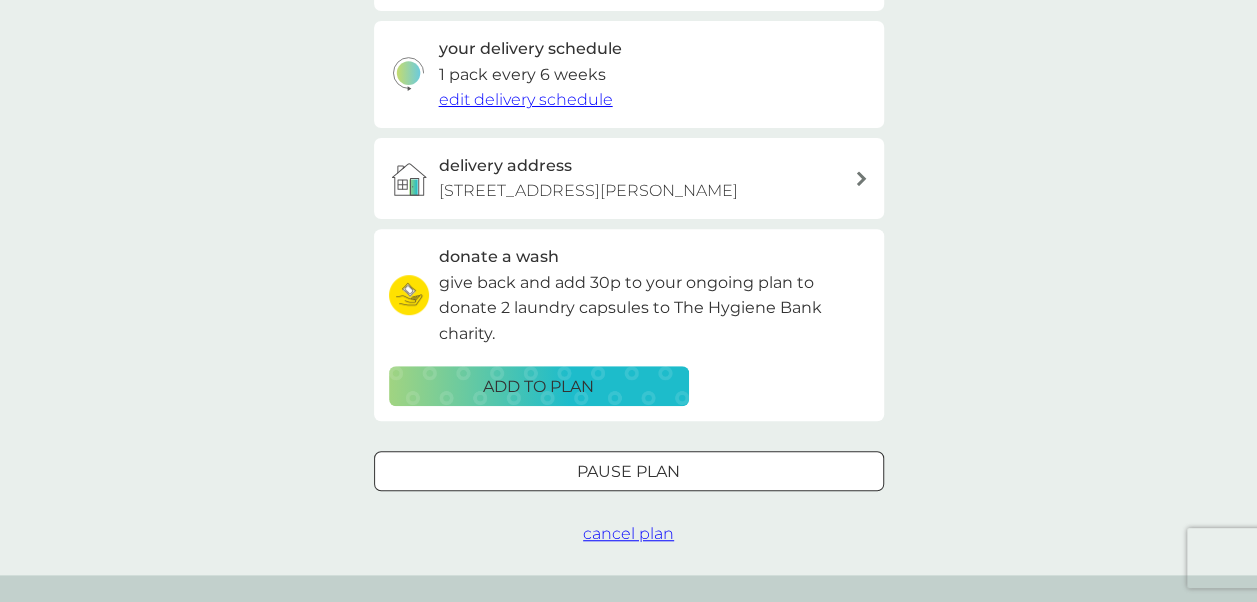 scroll, scrollTop: 500, scrollLeft: 0, axis: vertical 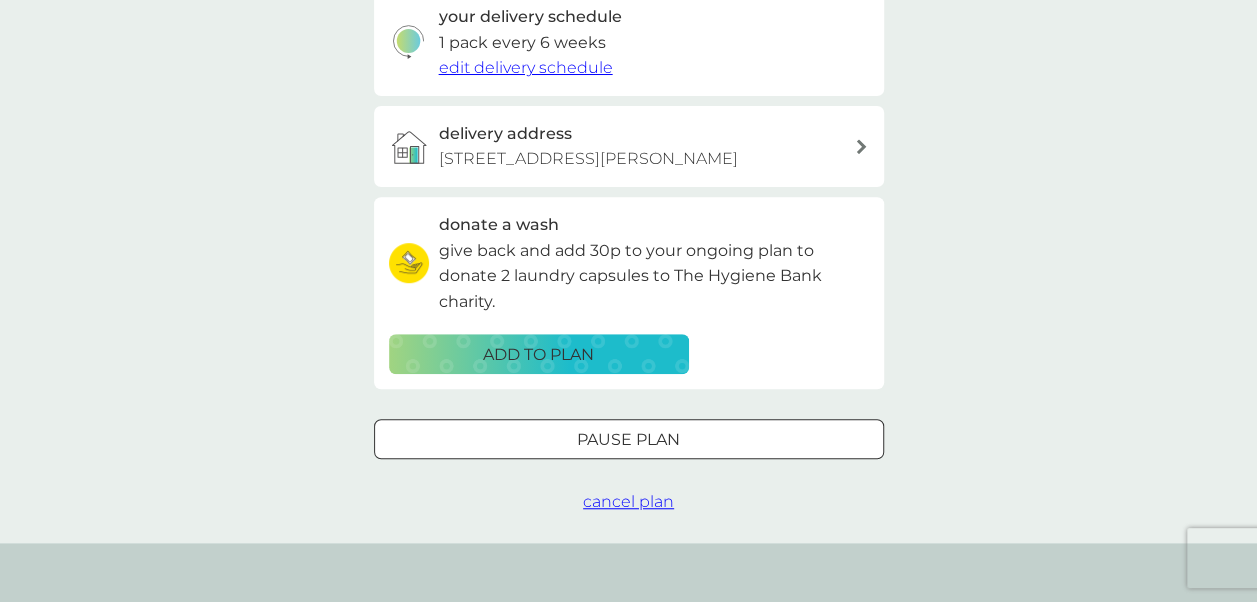 click on "cancel plan" at bounding box center [628, 501] 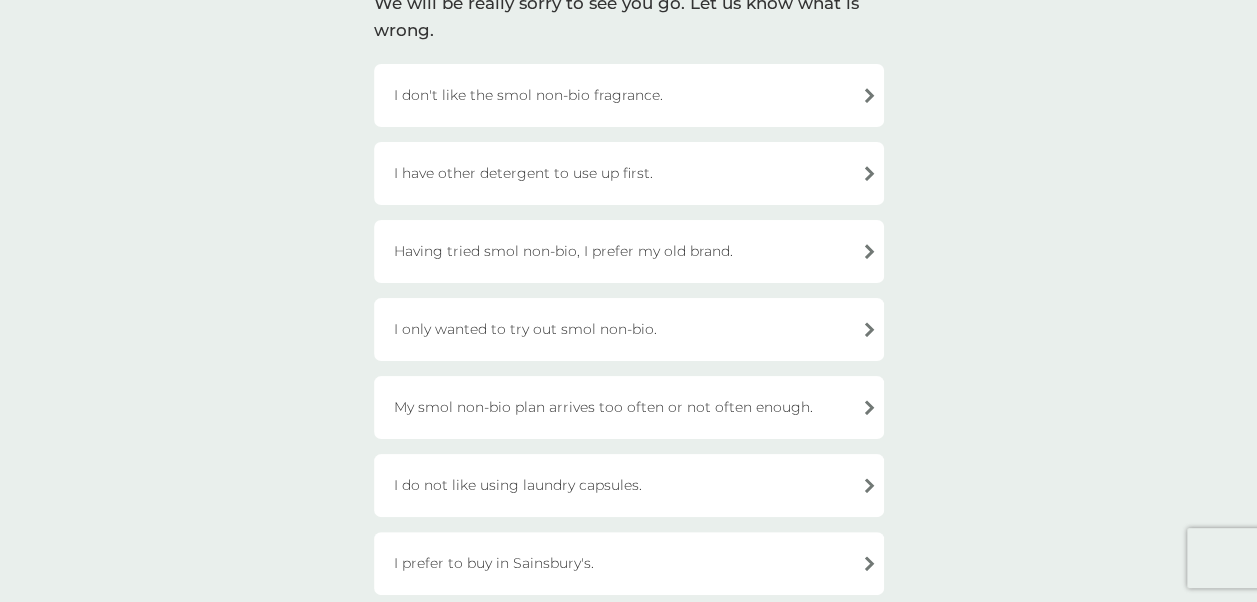 scroll, scrollTop: 200, scrollLeft: 0, axis: vertical 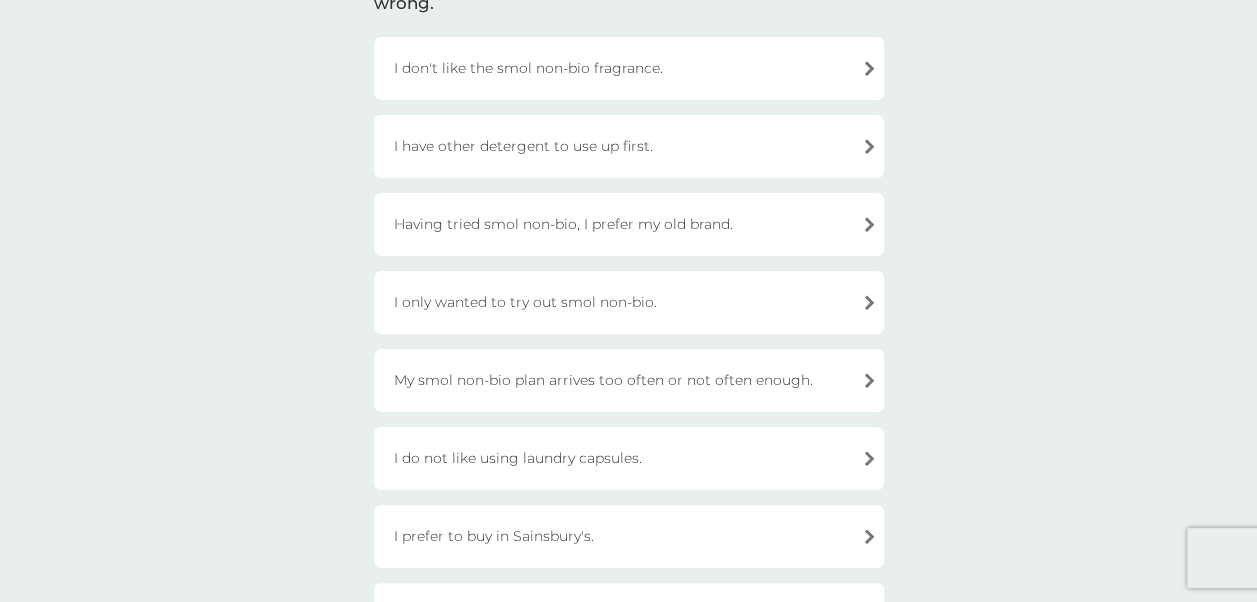 click on "I only wanted to try out smol non-bio." at bounding box center [629, 302] 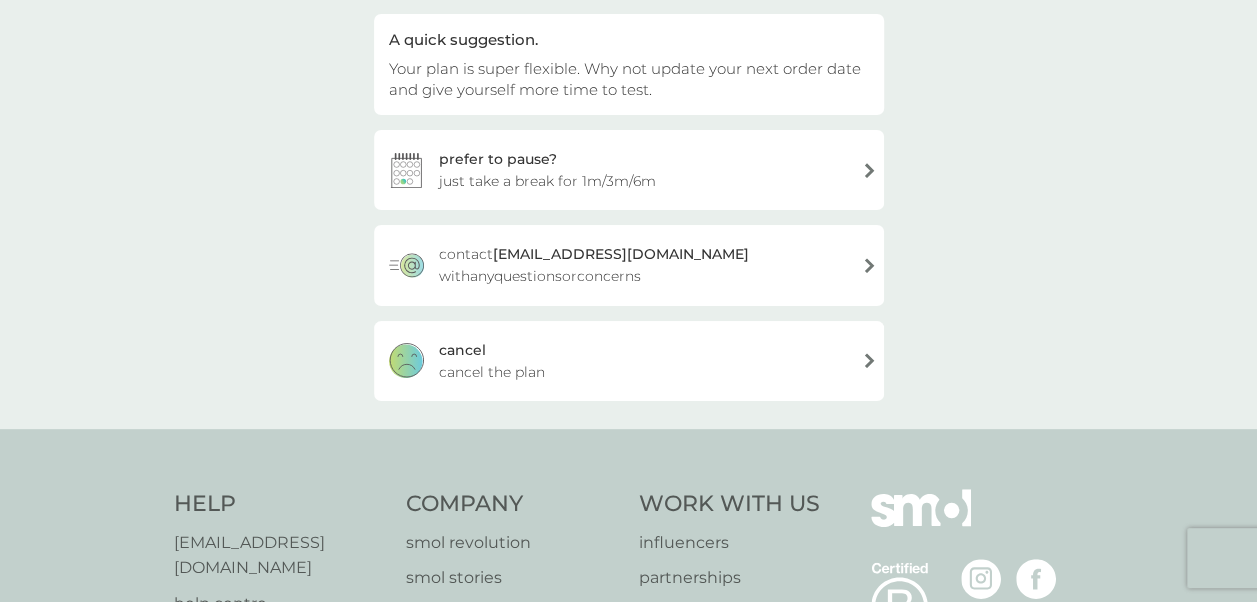 click on "[PERSON_NAME] the plan" at bounding box center (629, 361) 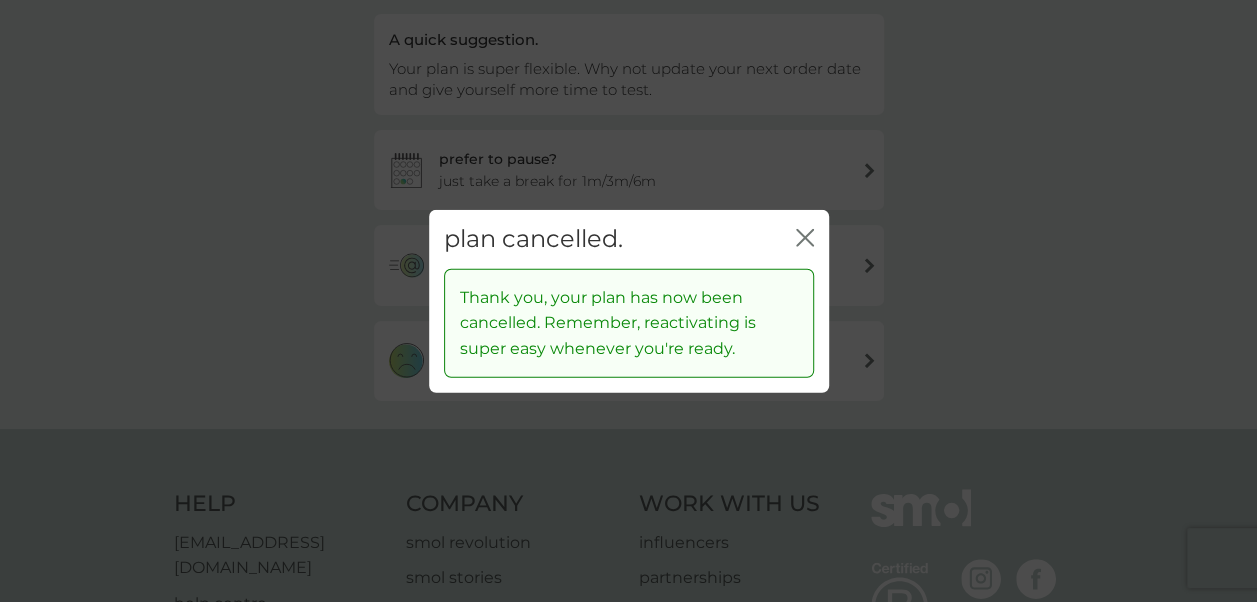 click on "plan cancelled. close" at bounding box center [629, 239] 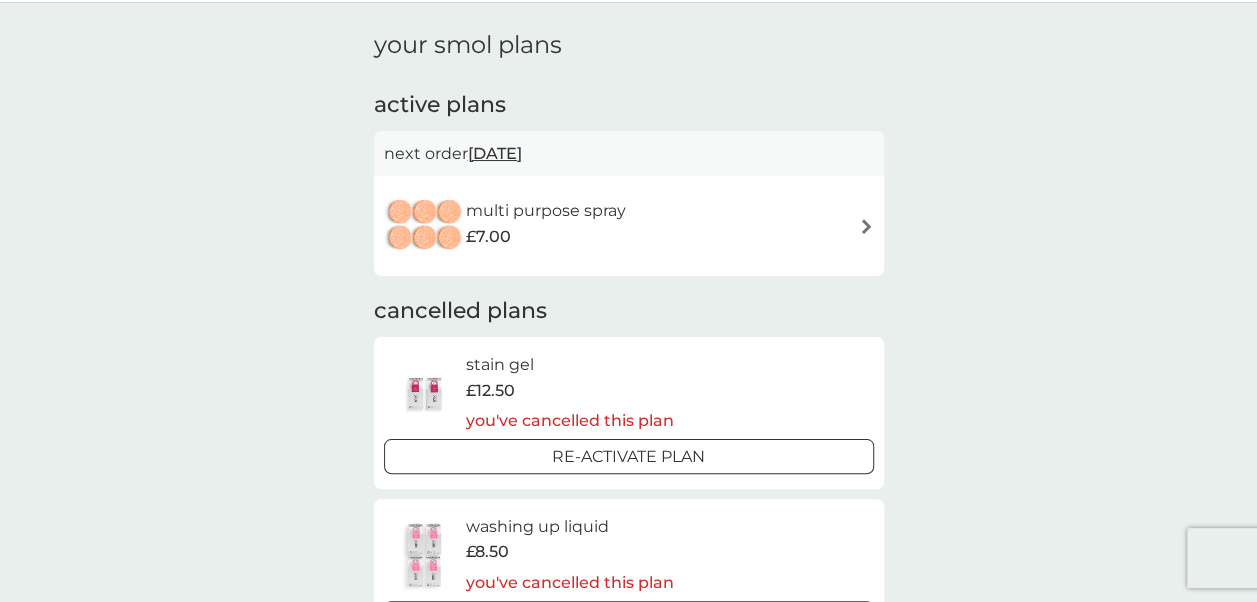 scroll, scrollTop: 100, scrollLeft: 0, axis: vertical 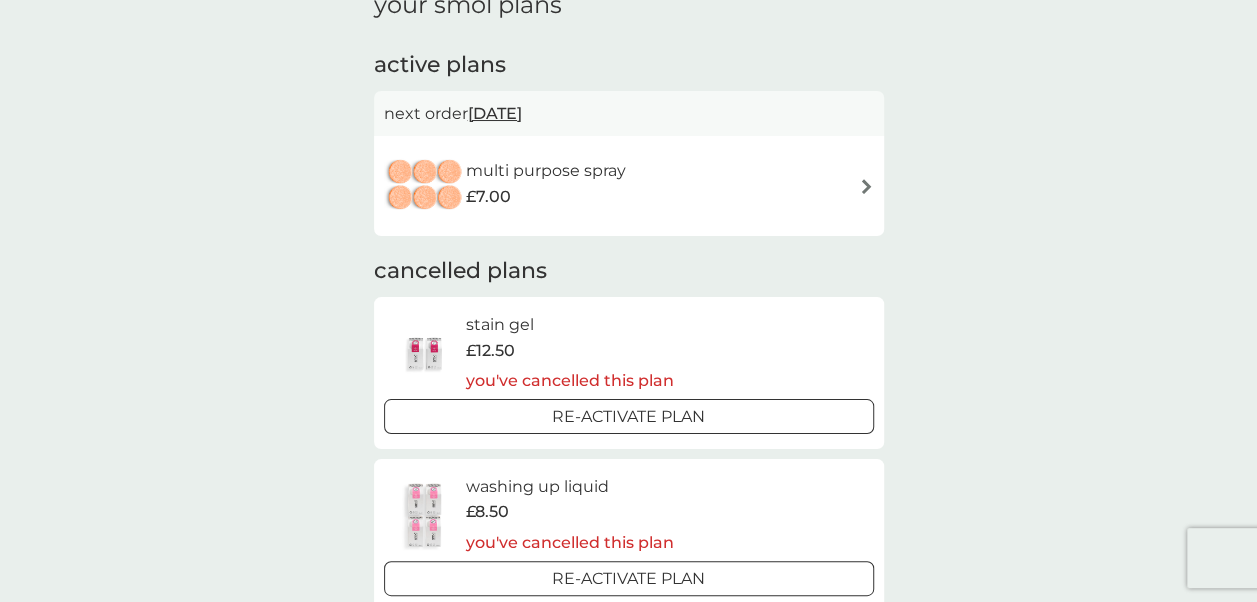 click on "multi purpose spray £7.00" at bounding box center [629, 186] 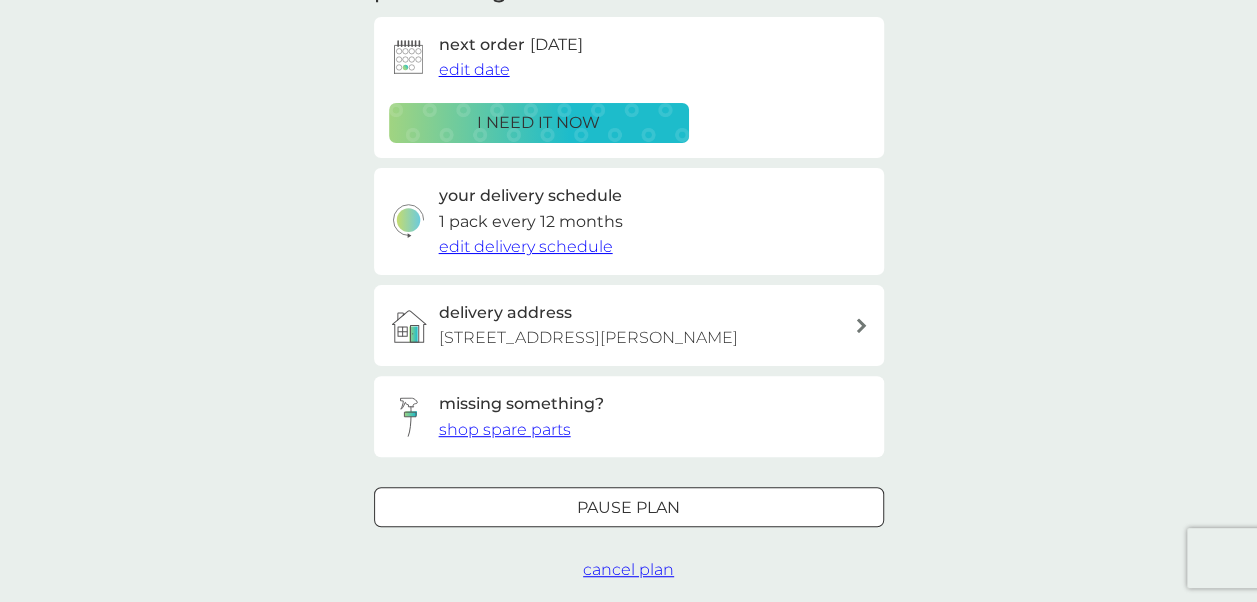 scroll, scrollTop: 400, scrollLeft: 0, axis: vertical 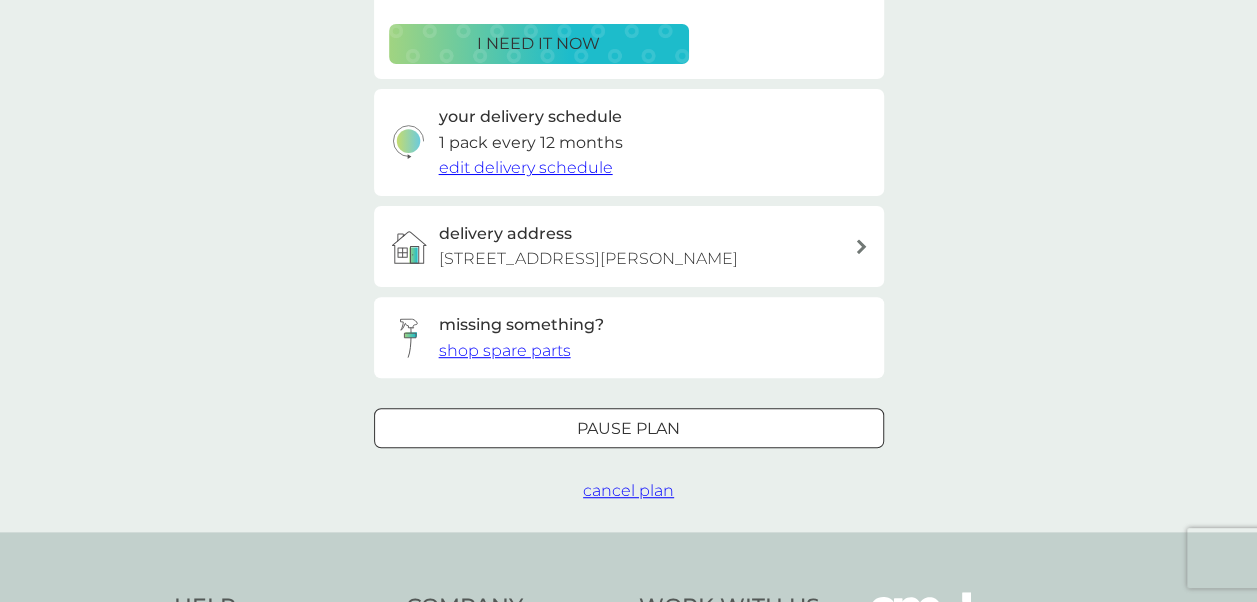 click on "cancel plan" at bounding box center (628, 490) 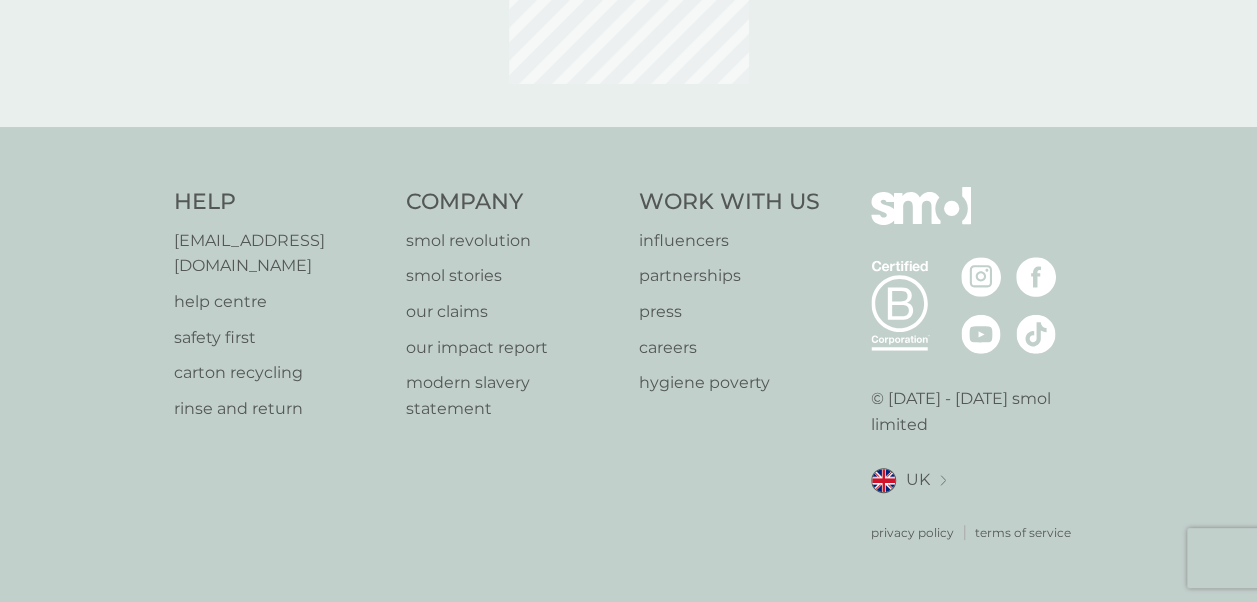 scroll, scrollTop: 0, scrollLeft: 0, axis: both 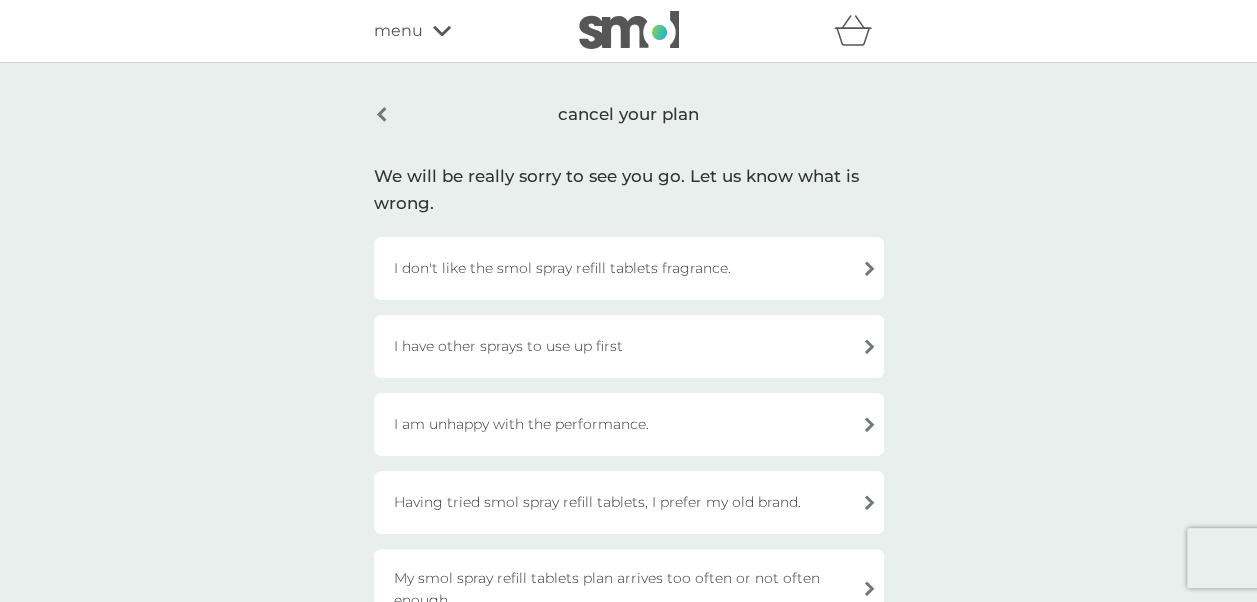 click on "I have other sprays to use up first" at bounding box center (629, 346) 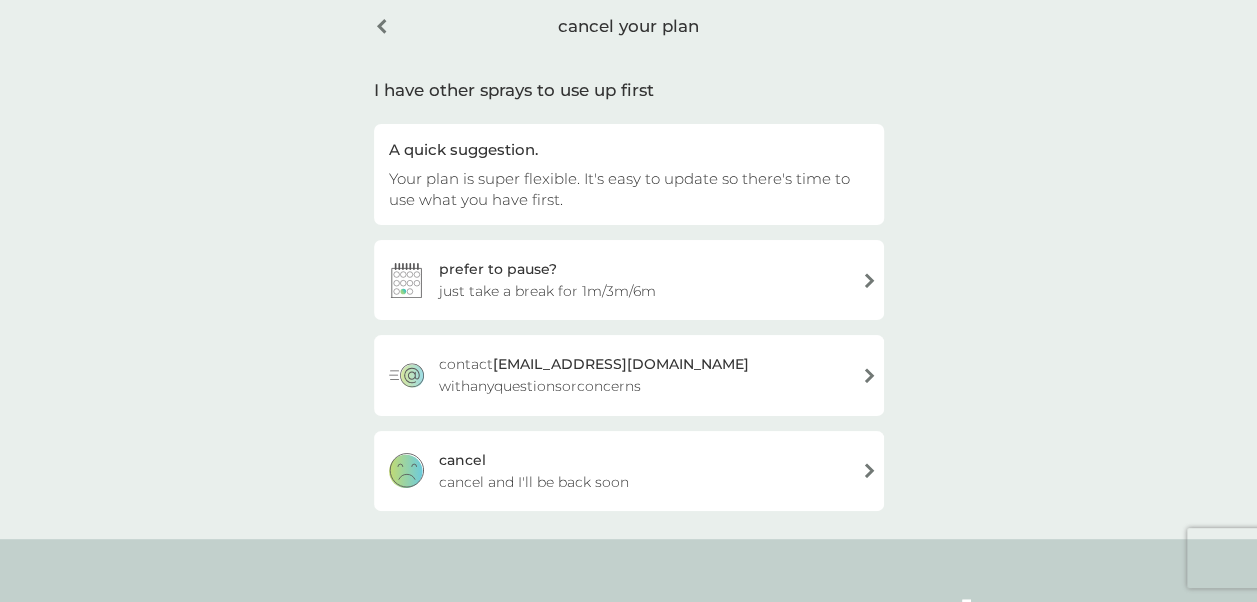 scroll, scrollTop: 200, scrollLeft: 0, axis: vertical 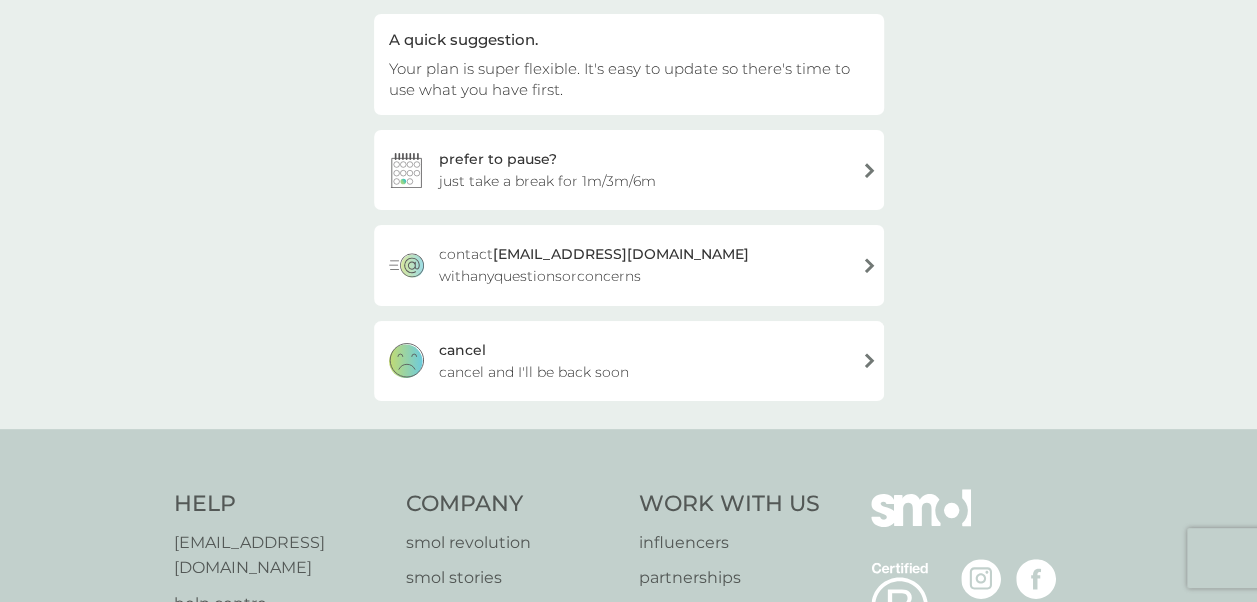 click on "[PERSON_NAME] and I'll be back soon" at bounding box center [629, 361] 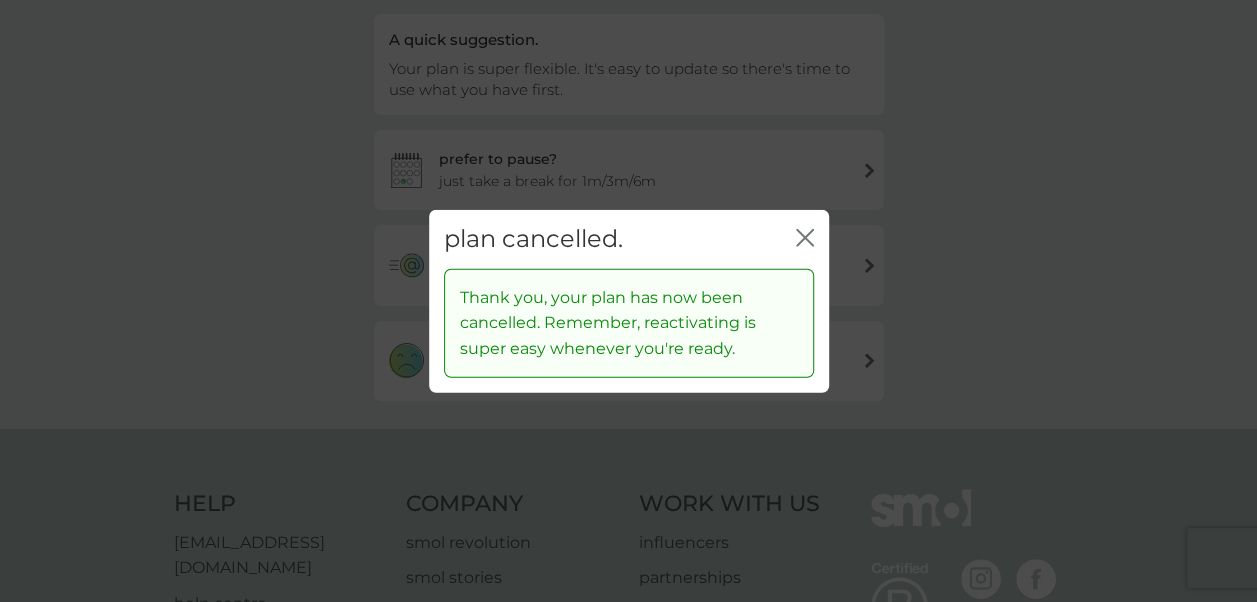 click on "close" 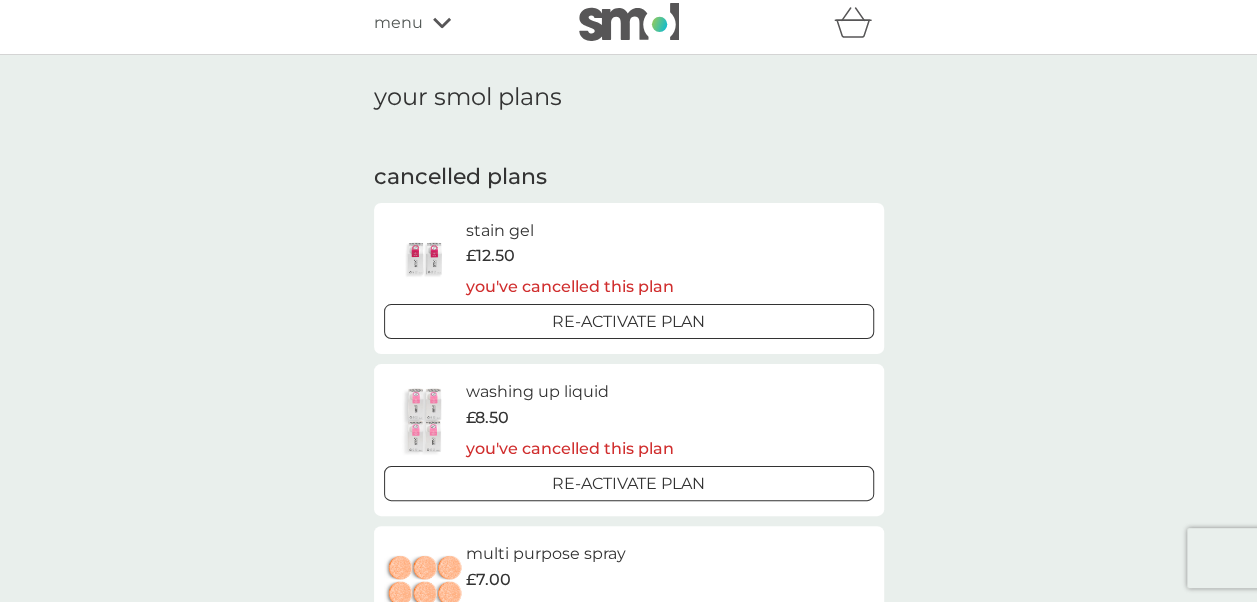 scroll, scrollTop: 0, scrollLeft: 0, axis: both 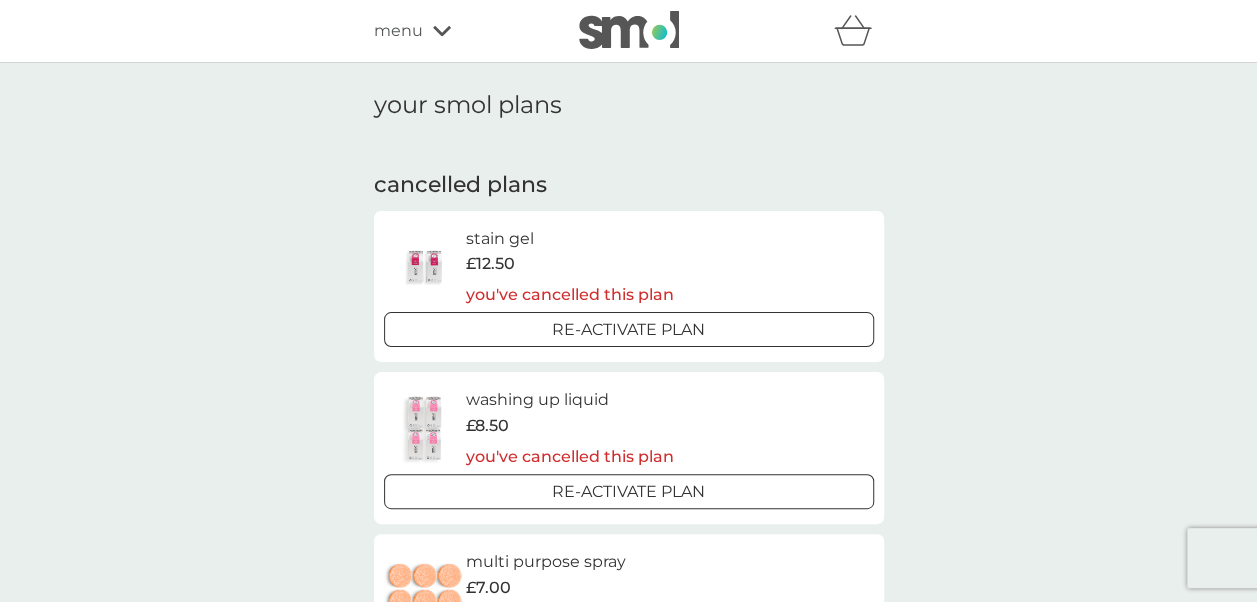 click on "menu" at bounding box center (459, 31) 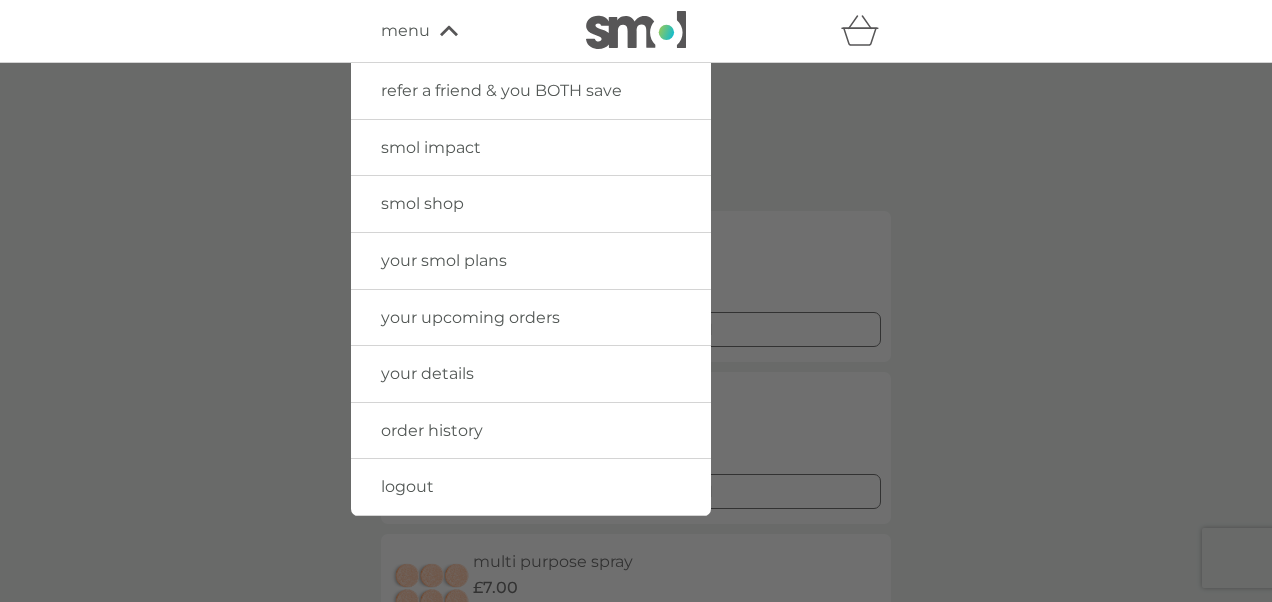 click on "order history" at bounding box center [432, 430] 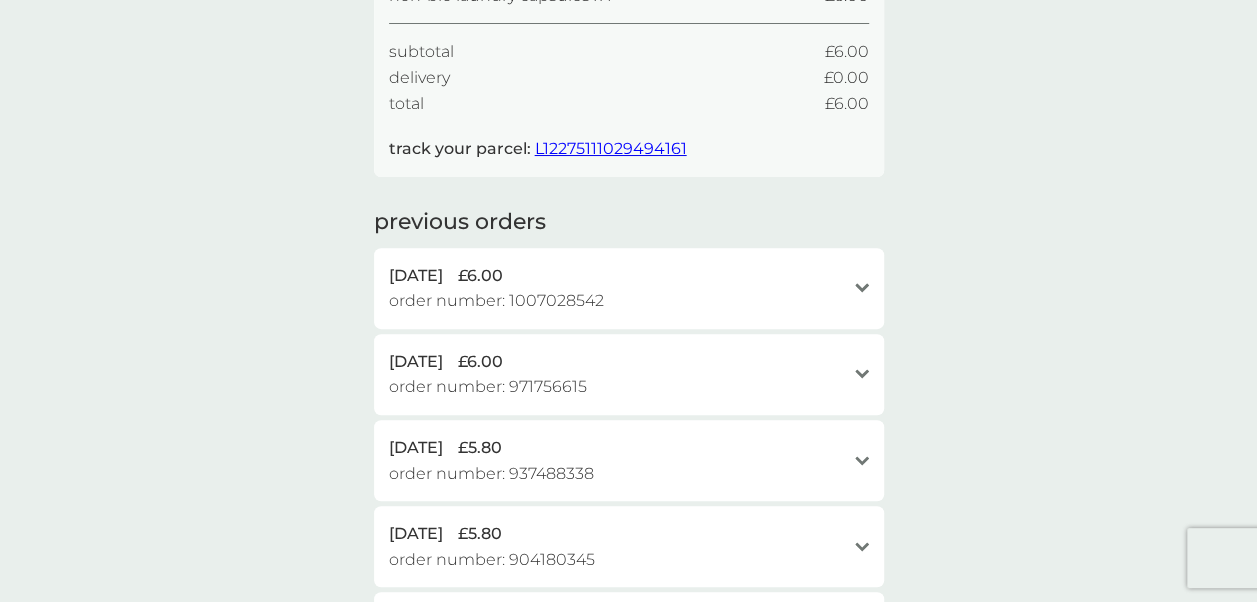 scroll, scrollTop: 200, scrollLeft: 0, axis: vertical 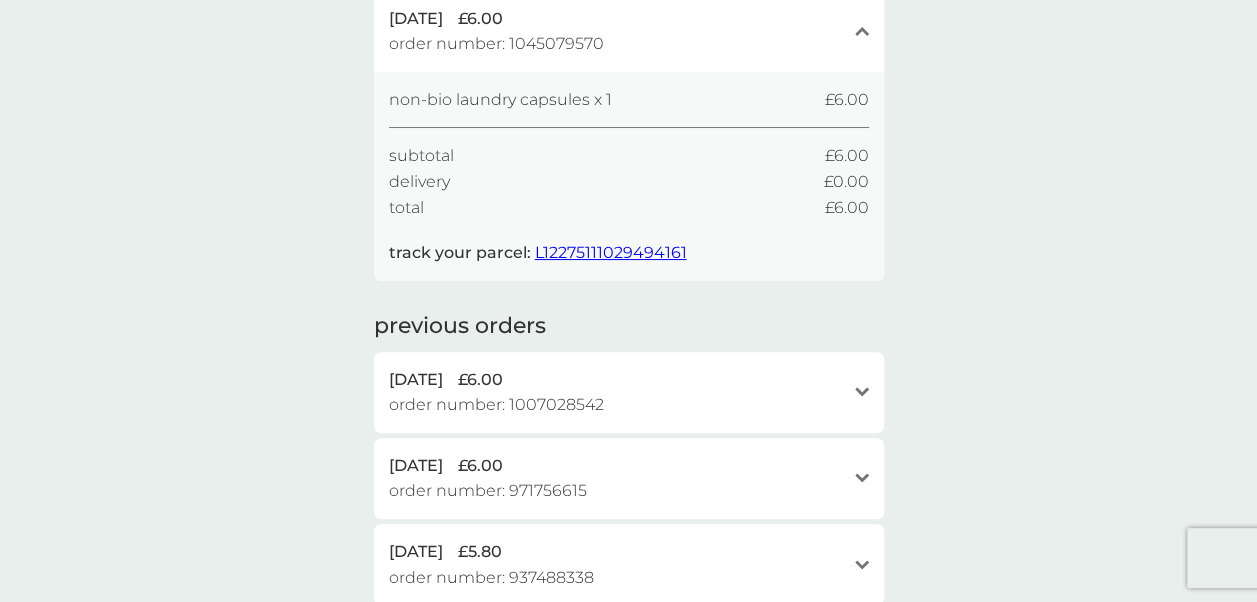 click on "open" 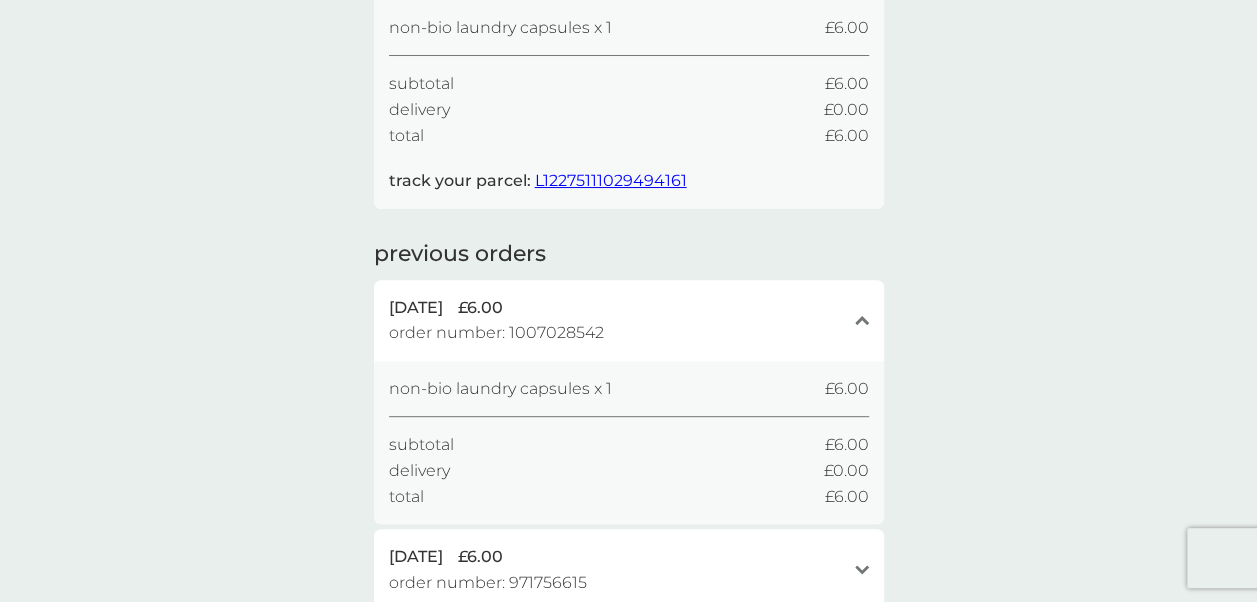 scroll, scrollTop: 300, scrollLeft: 0, axis: vertical 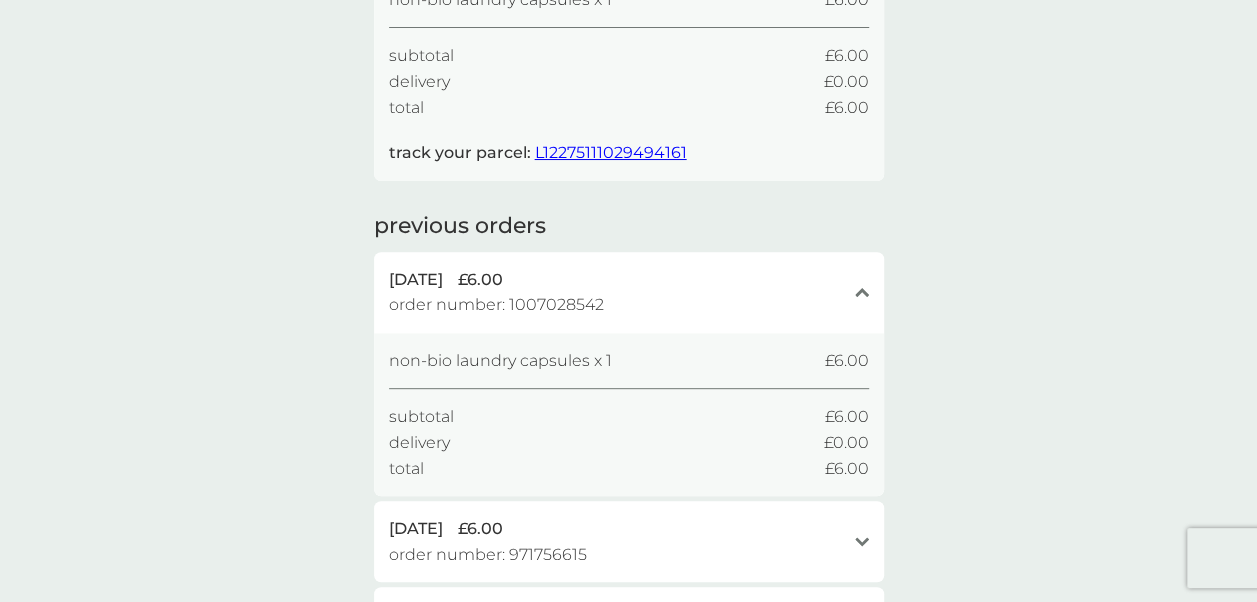 click on "close" 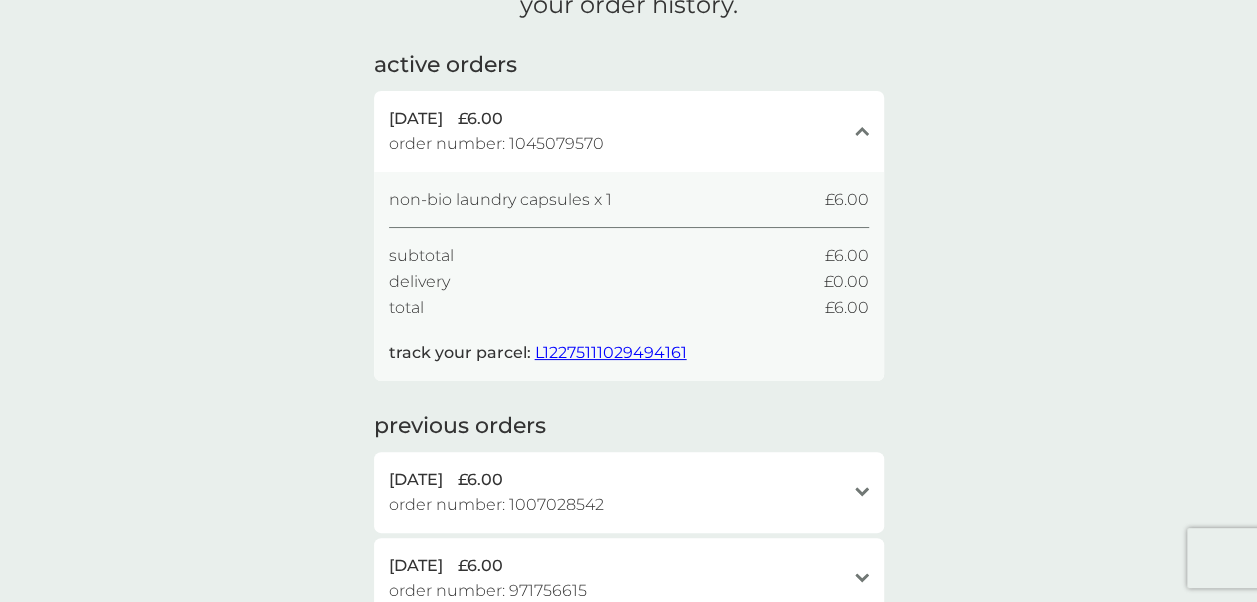 scroll, scrollTop: 0, scrollLeft: 0, axis: both 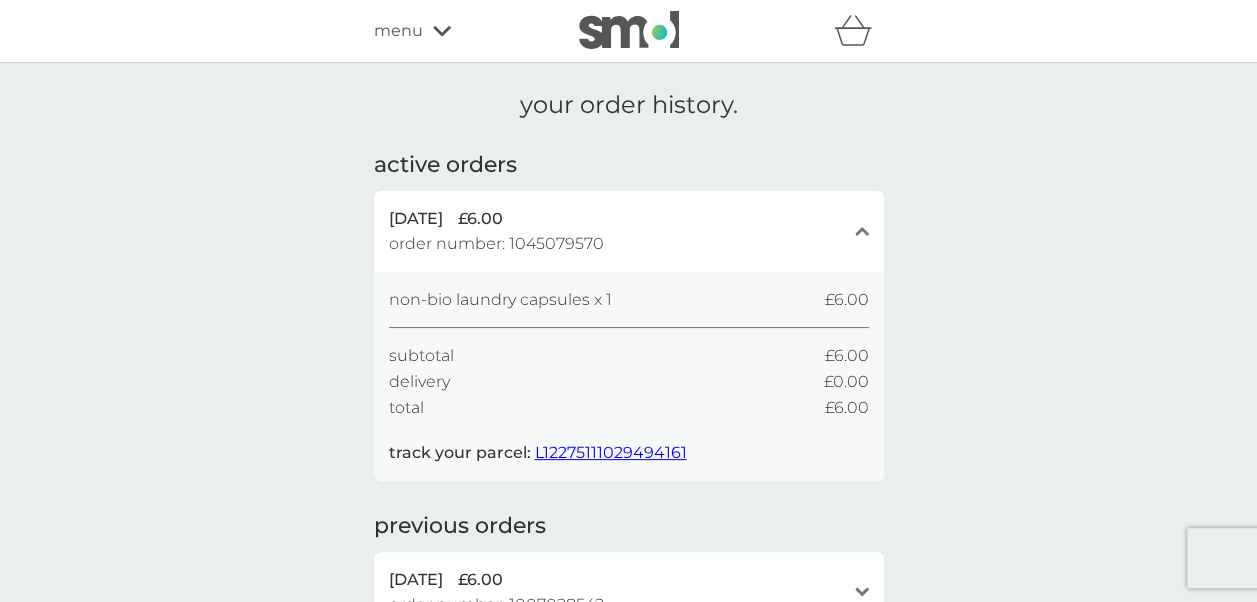 click 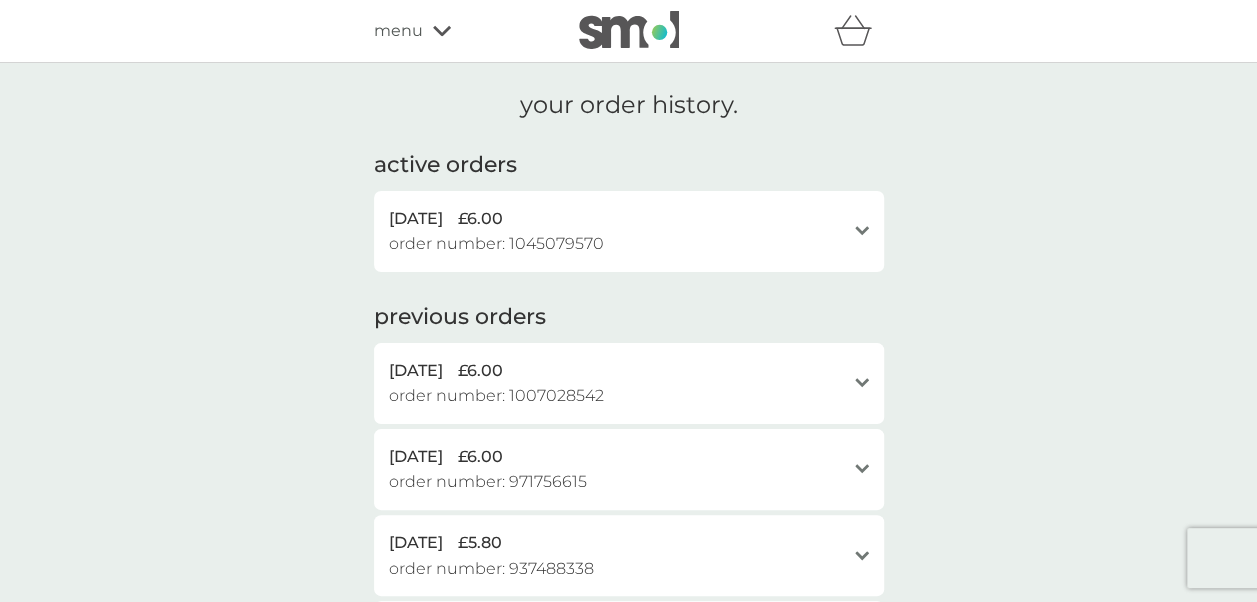 click 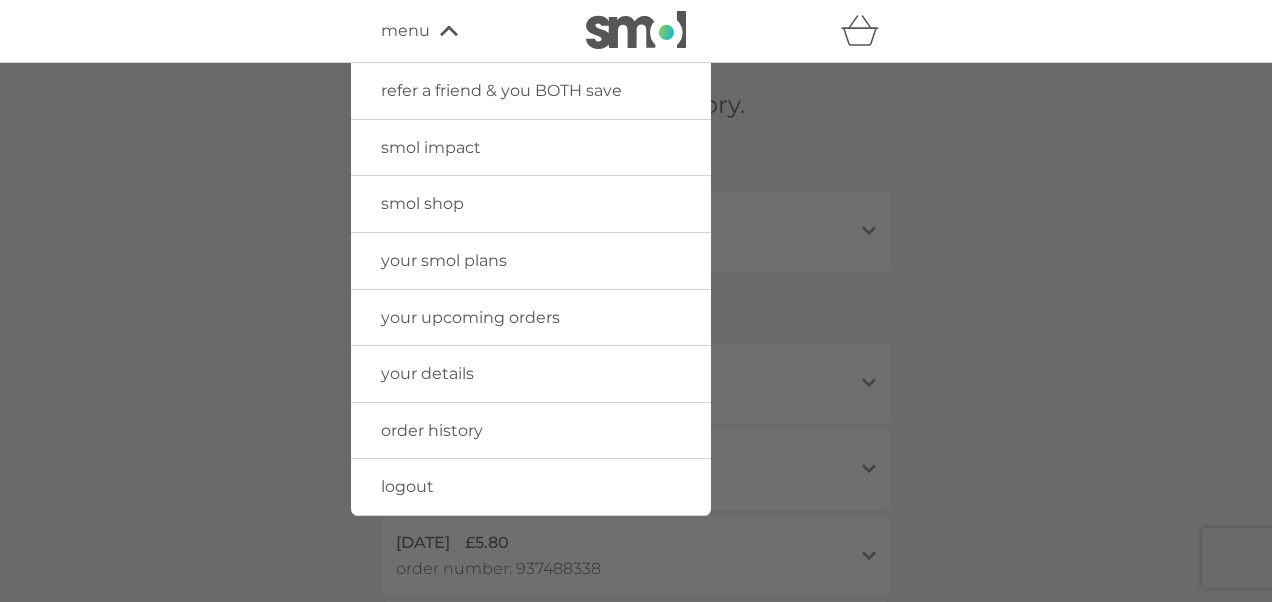 click on "your details" at bounding box center (427, 373) 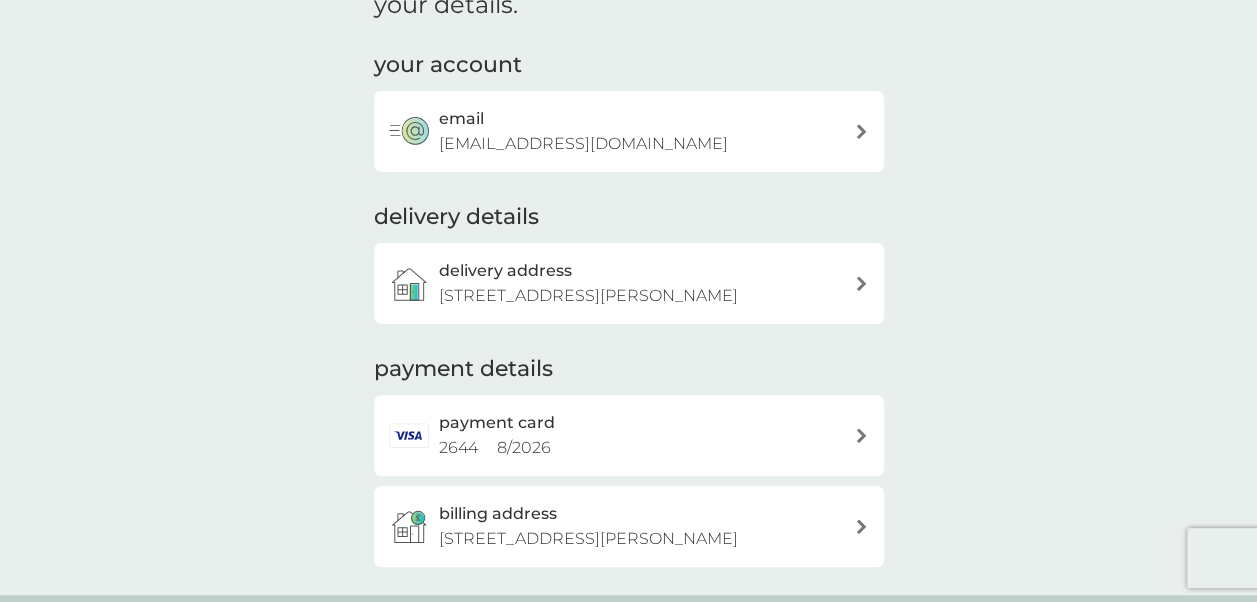 scroll, scrollTop: 200, scrollLeft: 0, axis: vertical 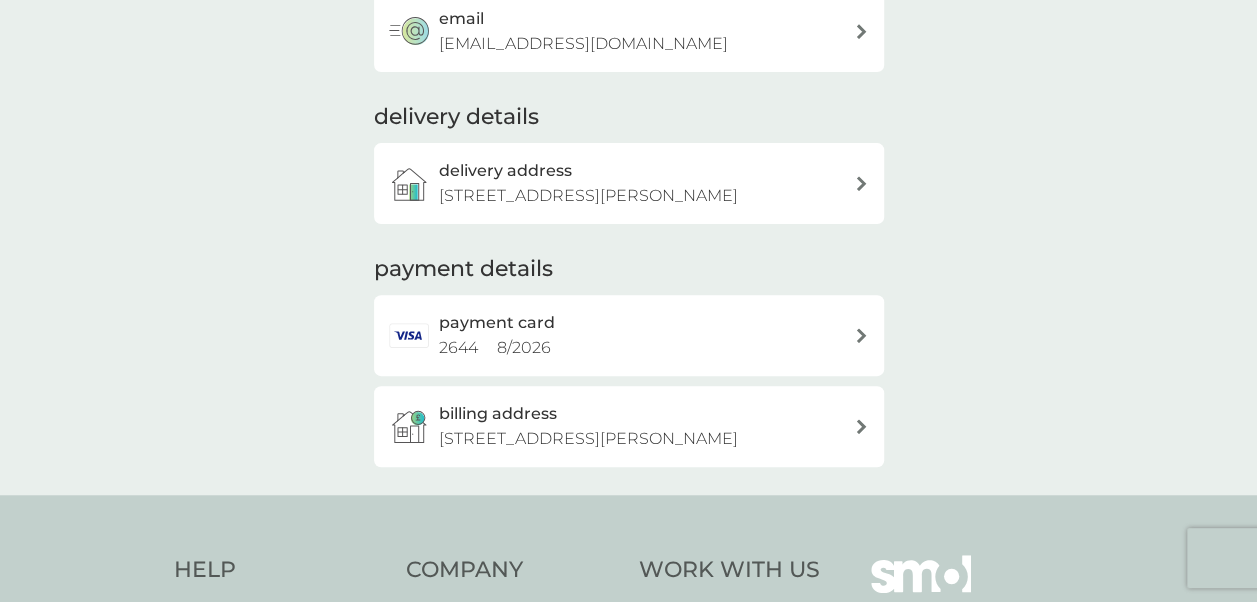 click at bounding box center (861, 335) 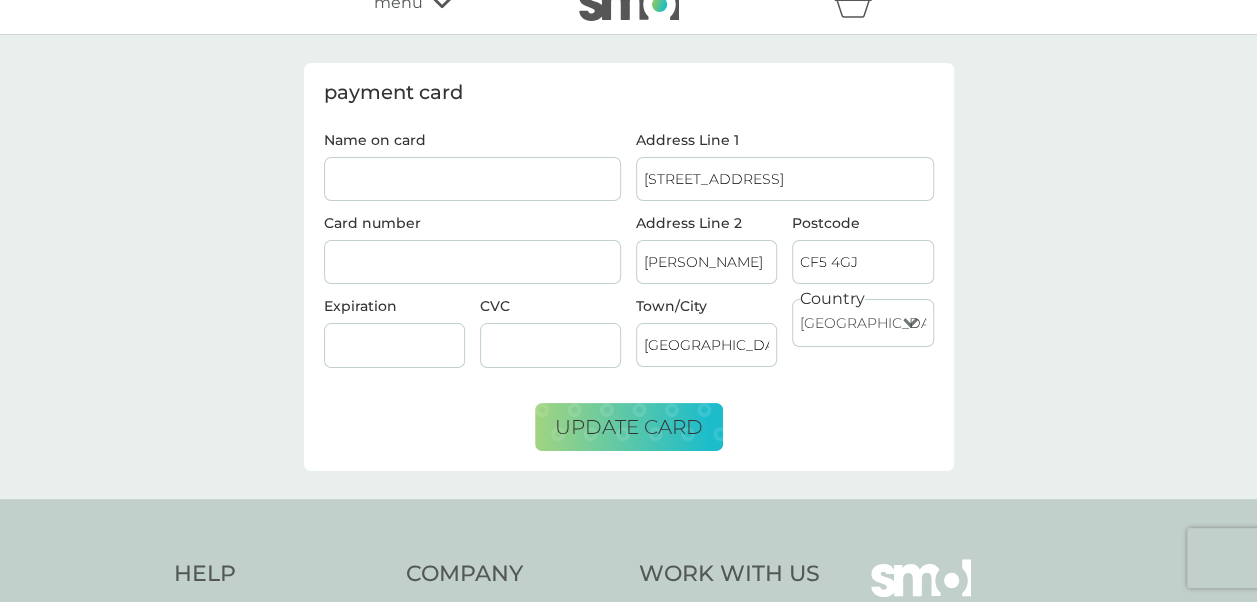 scroll, scrollTop: 0, scrollLeft: 0, axis: both 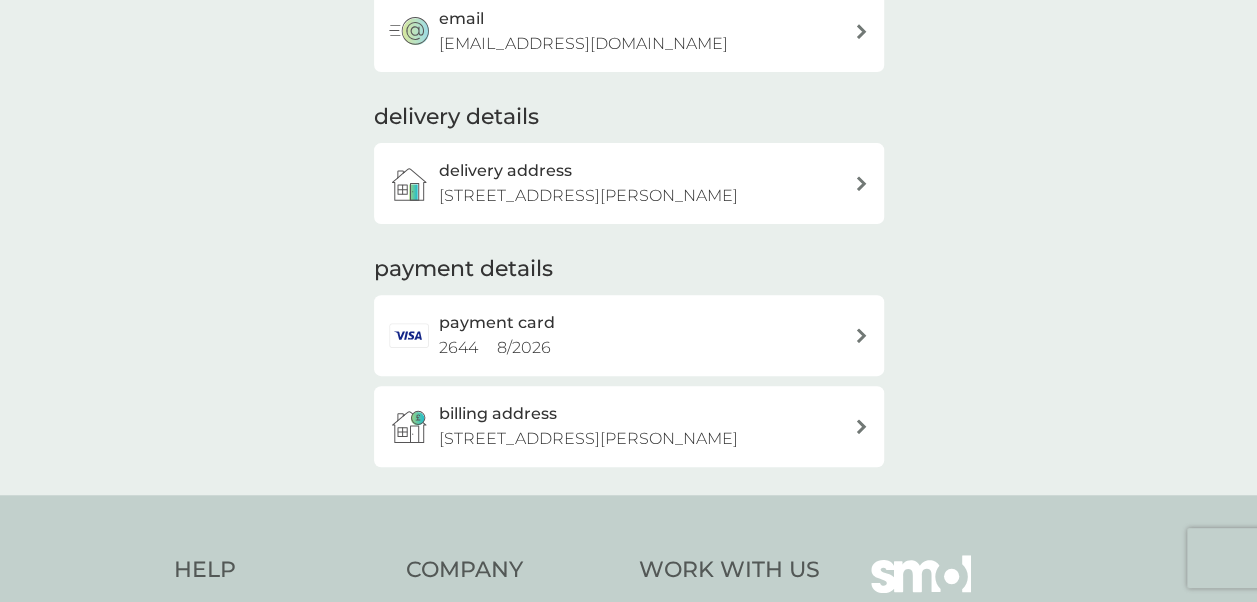 click at bounding box center (861, 335) 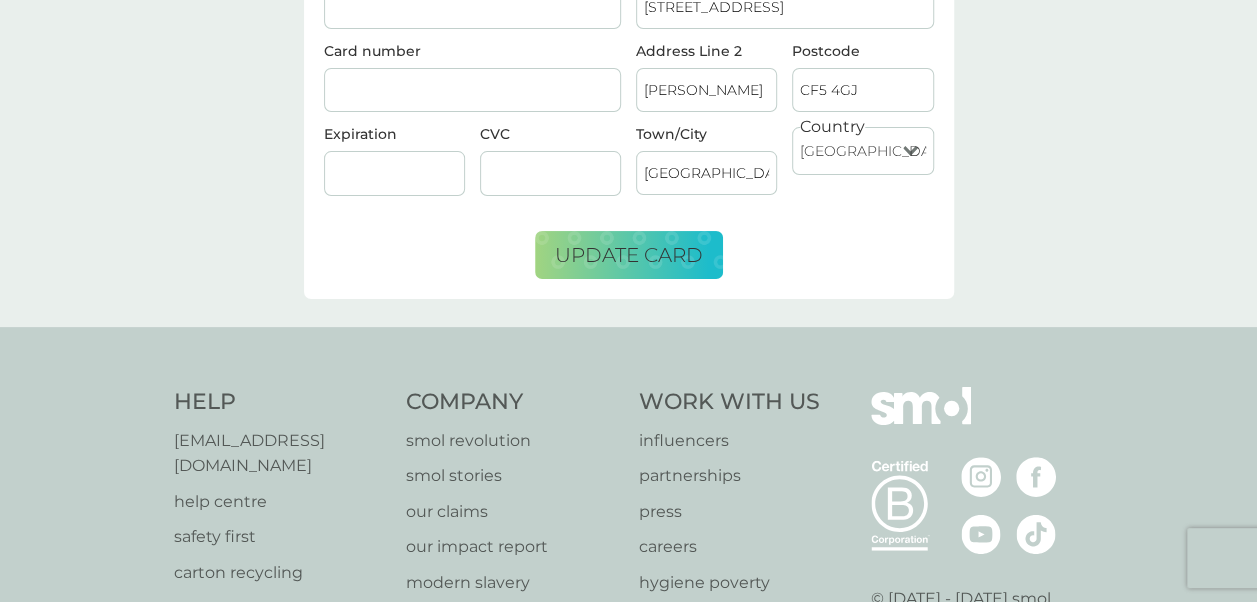 scroll, scrollTop: 0, scrollLeft: 0, axis: both 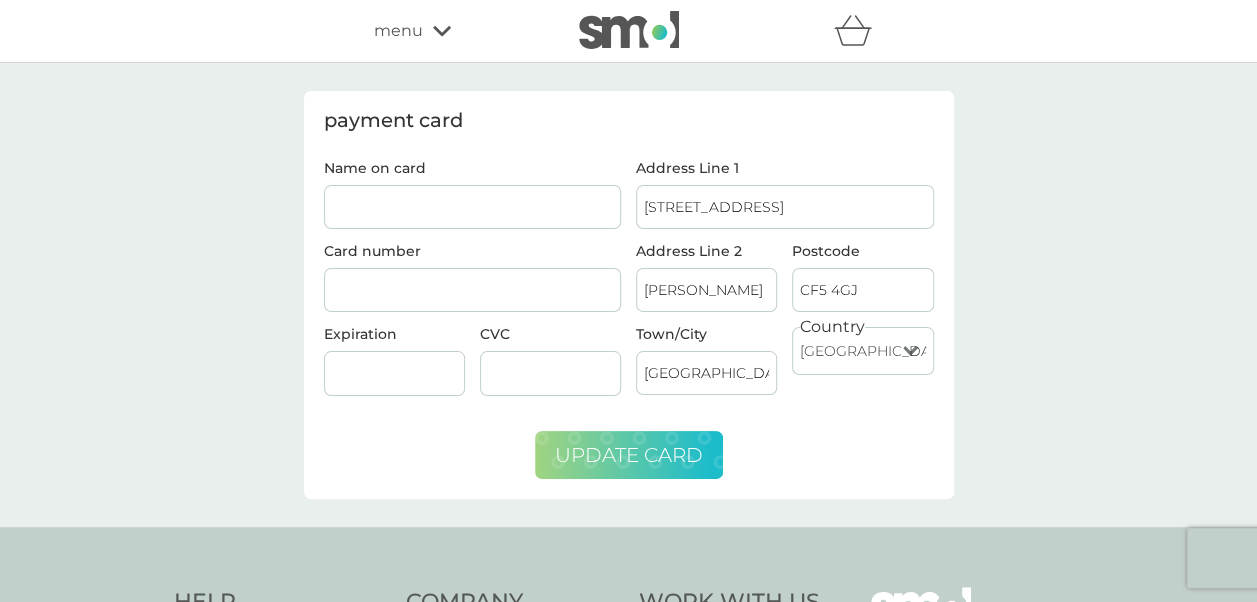 click on "update card" at bounding box center [629, 455] 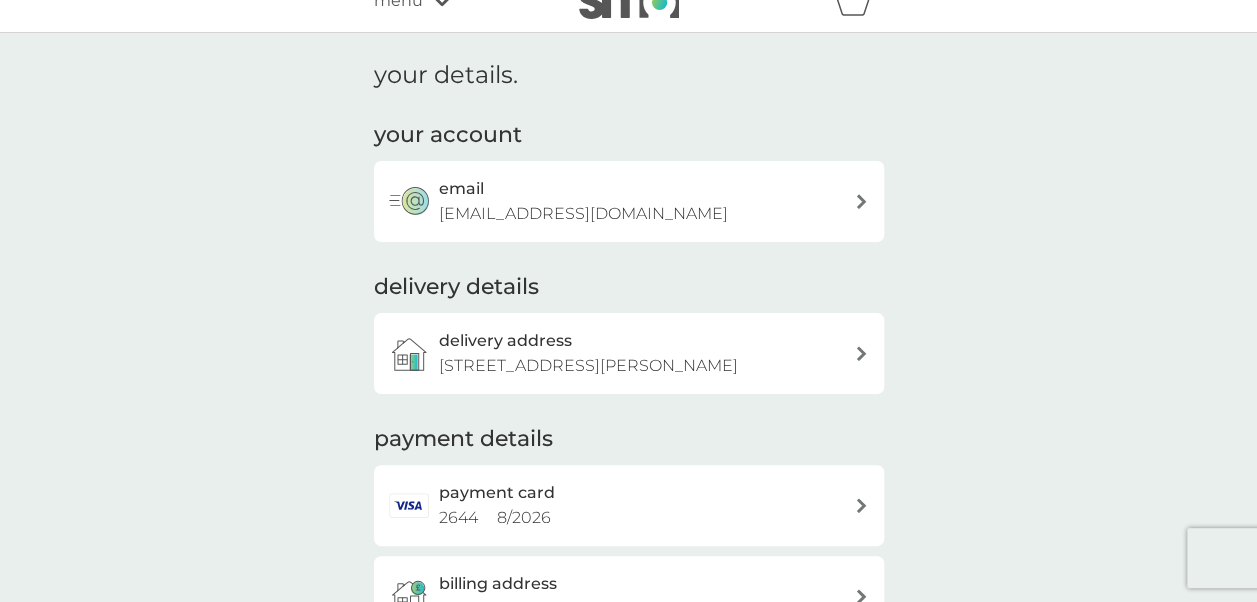 scroll, scrollTop: 0, scrollLeft: 0, axis: both 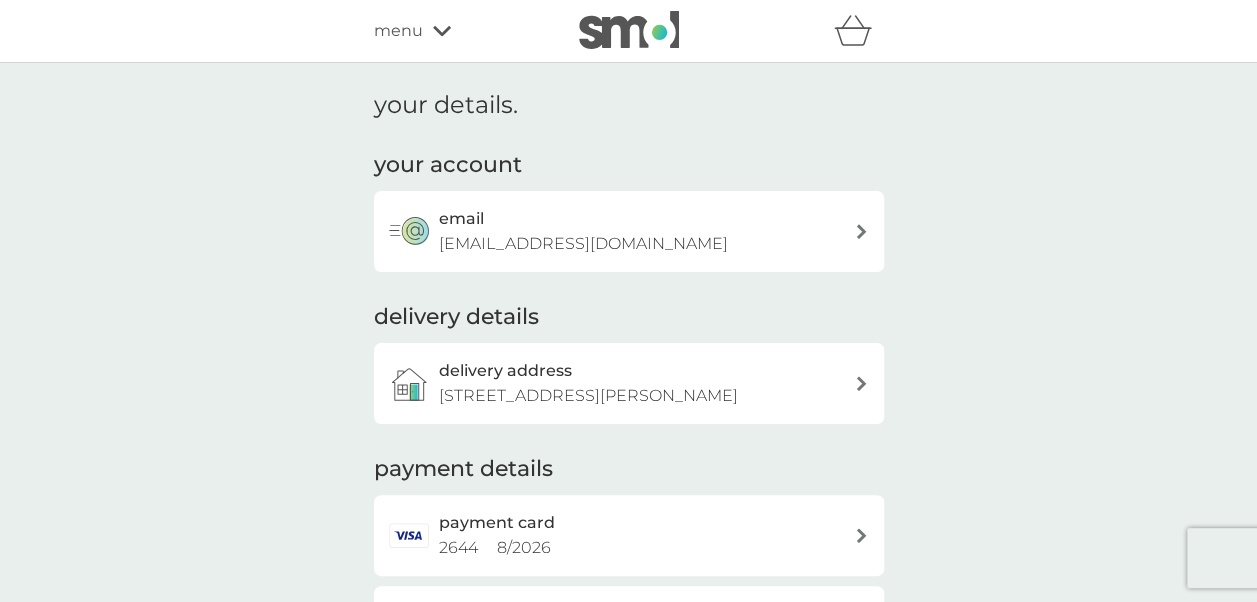 click 